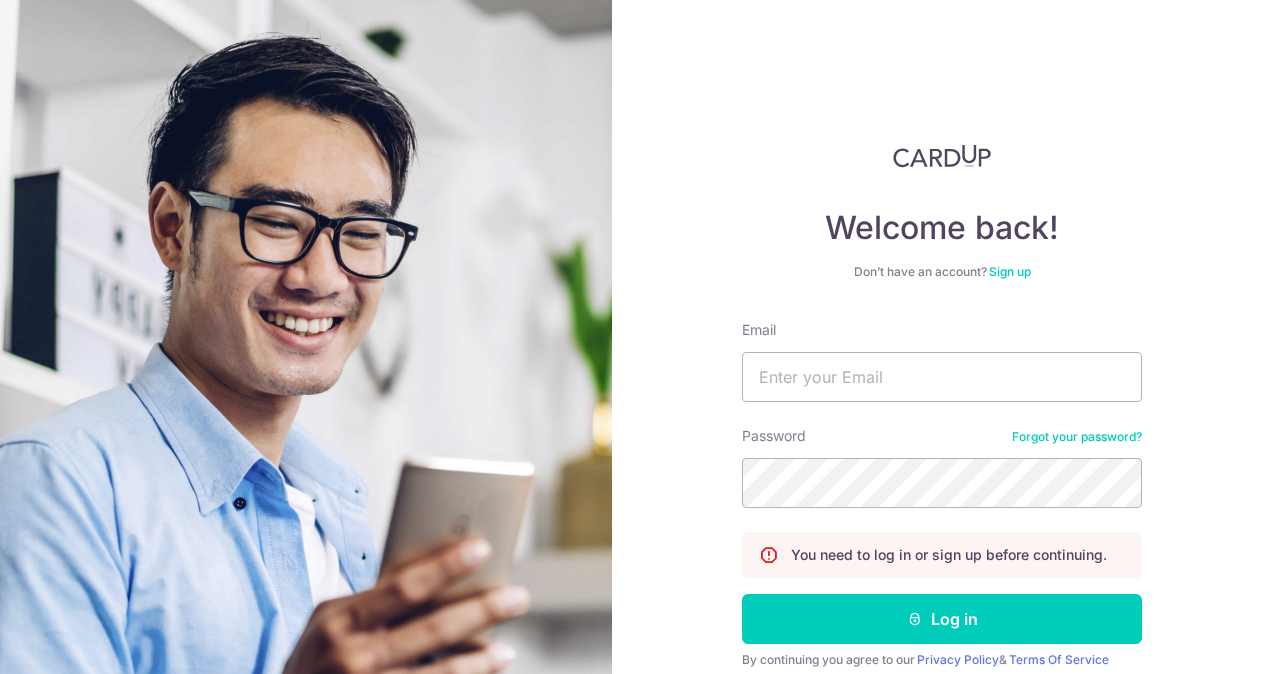 scroll, scrollTop: 0, scrollLeft: 0, axis: both 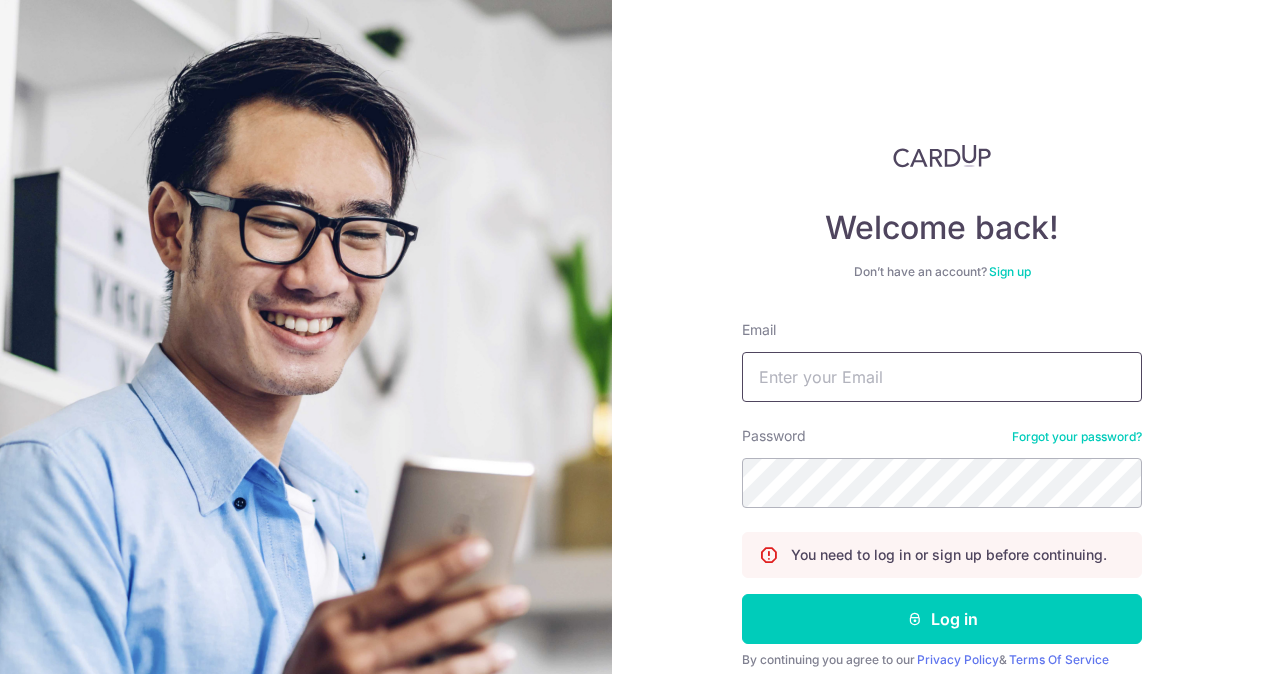 click on "Email" at bounding box center [942, 377] 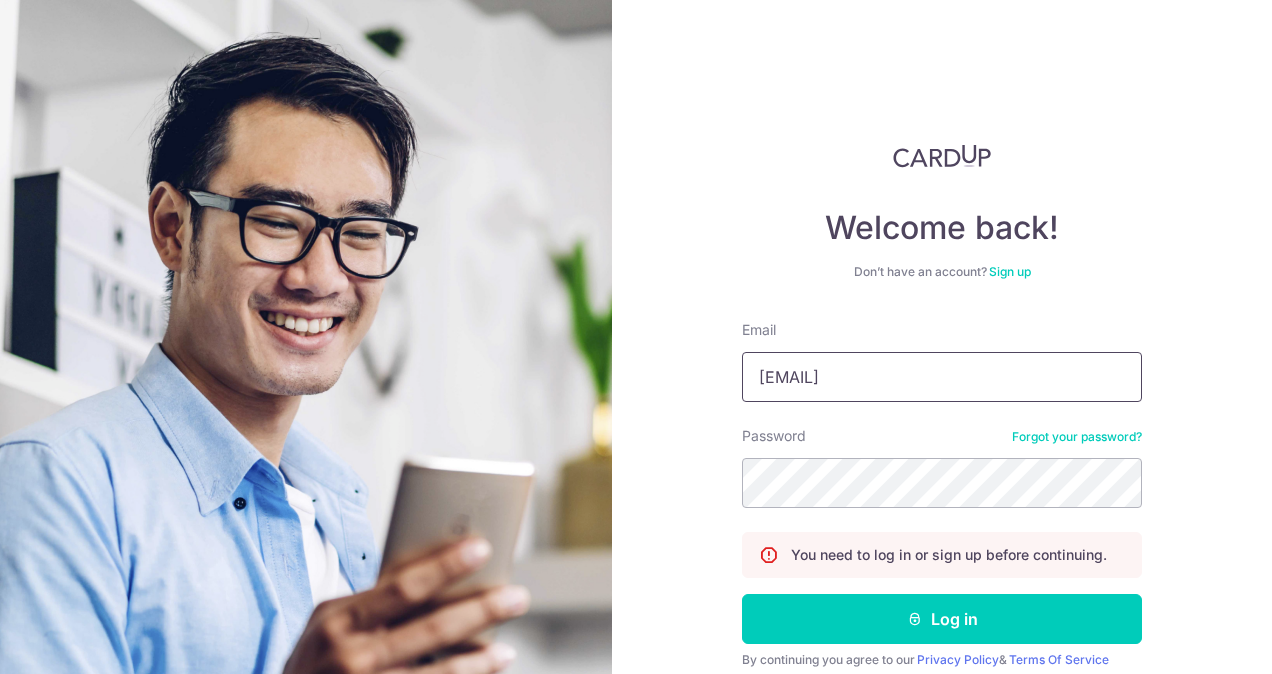 type on "[EMAIL]" 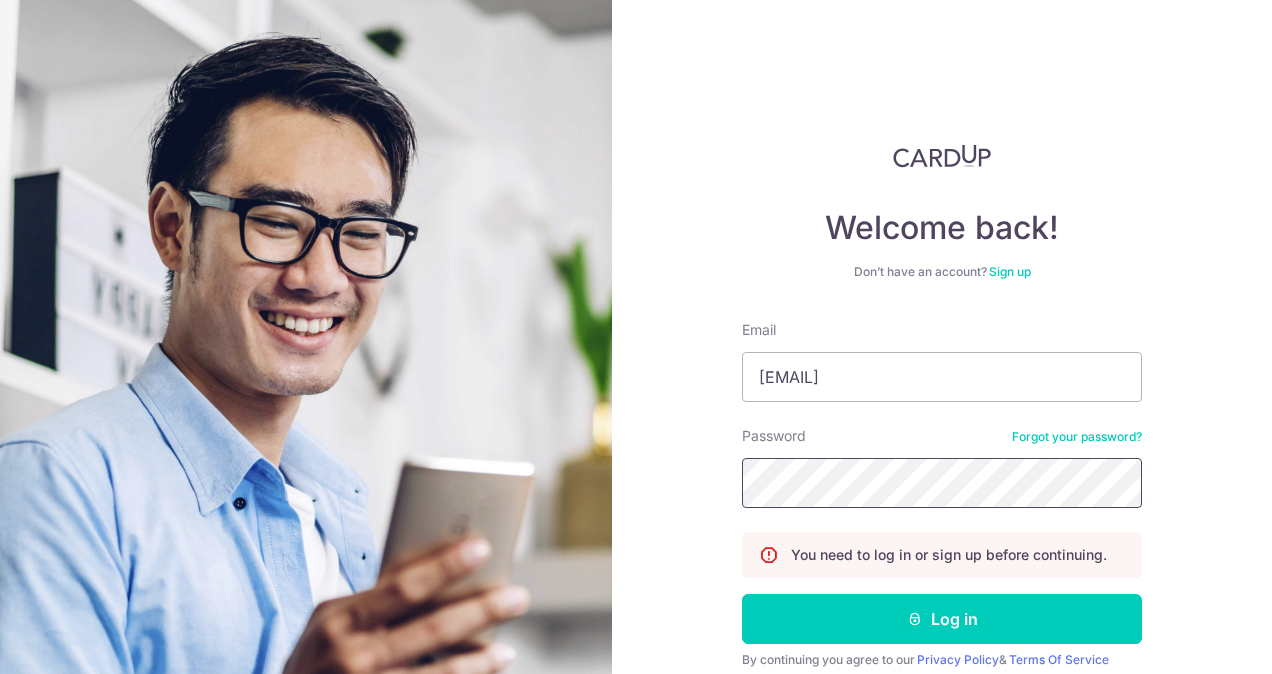 click on "Log in" at bounding box center [942, 619] 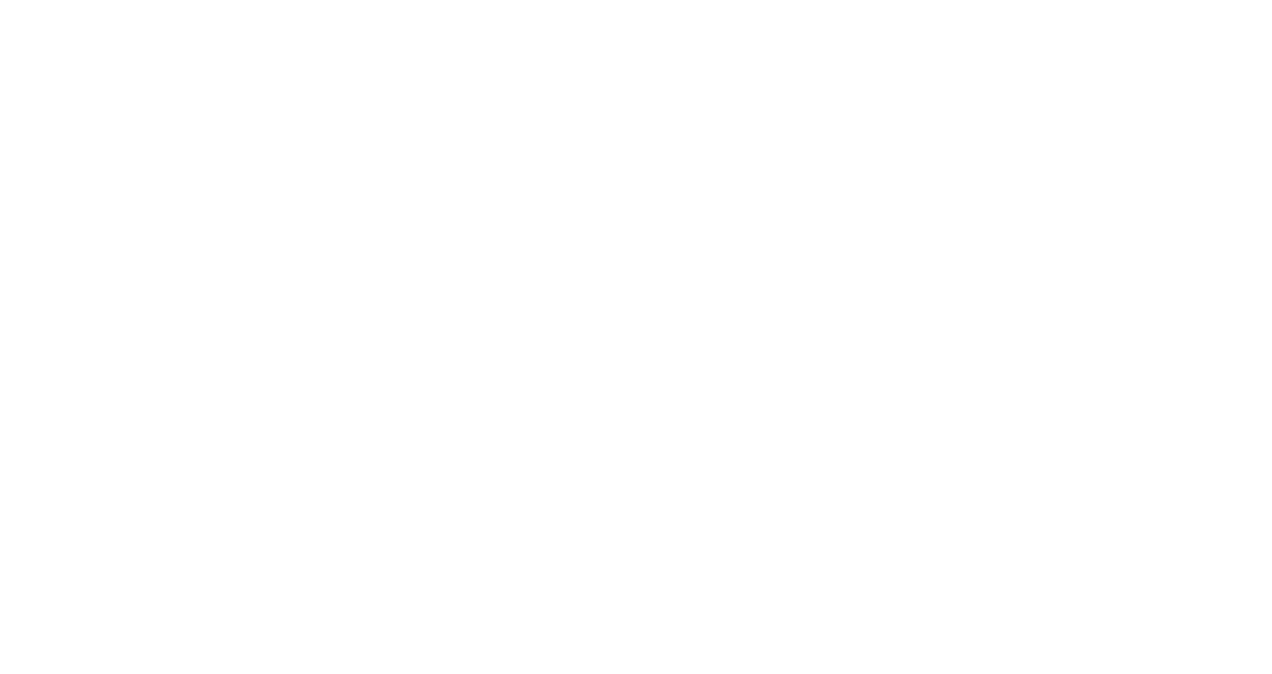 scroll, scrollTop: 0, scrollLeft: 0, axis: both 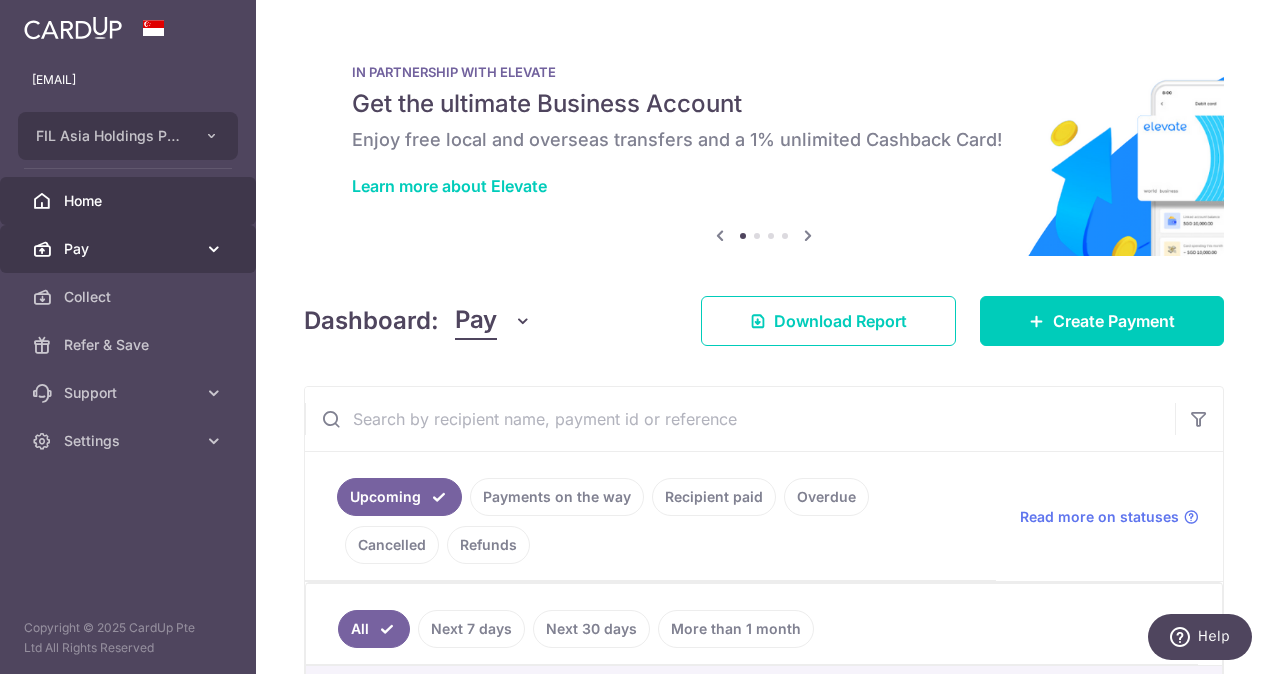 click on "Pay" at bounding box center [128, 249] 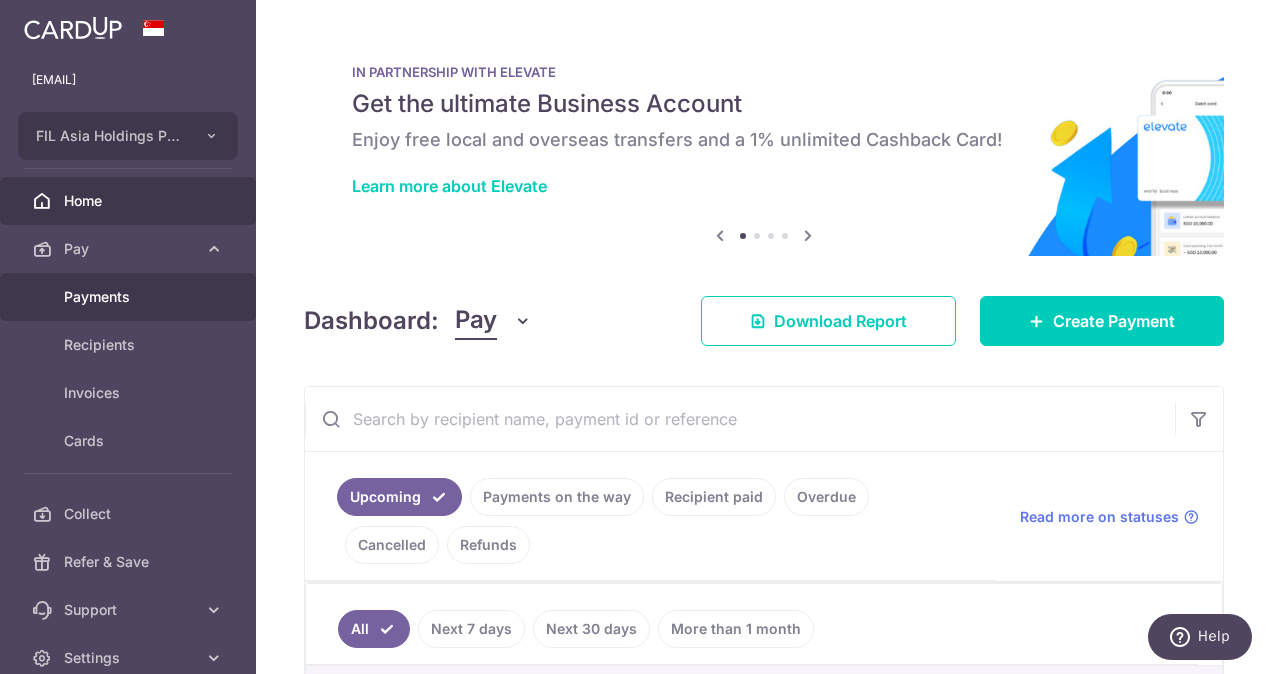 click on "Payments" at bounding box center (130, 297) 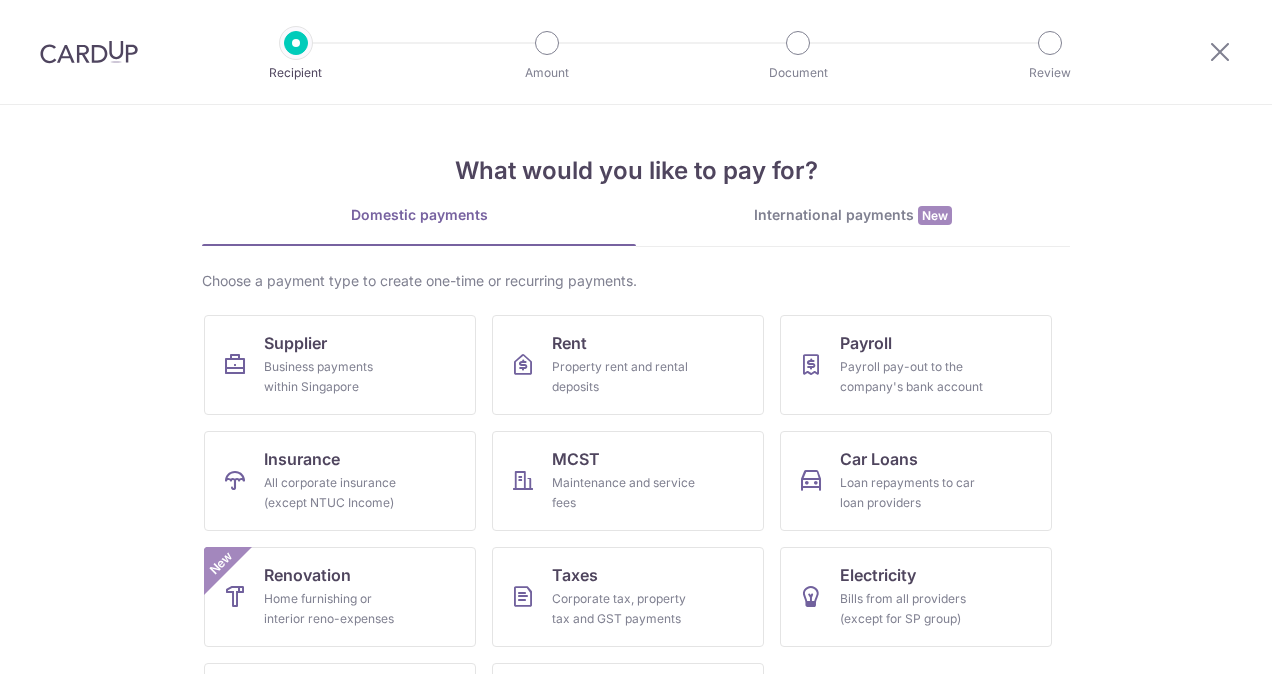 scroll, scrollTop: 0, scrollLeft: 0, axis: both 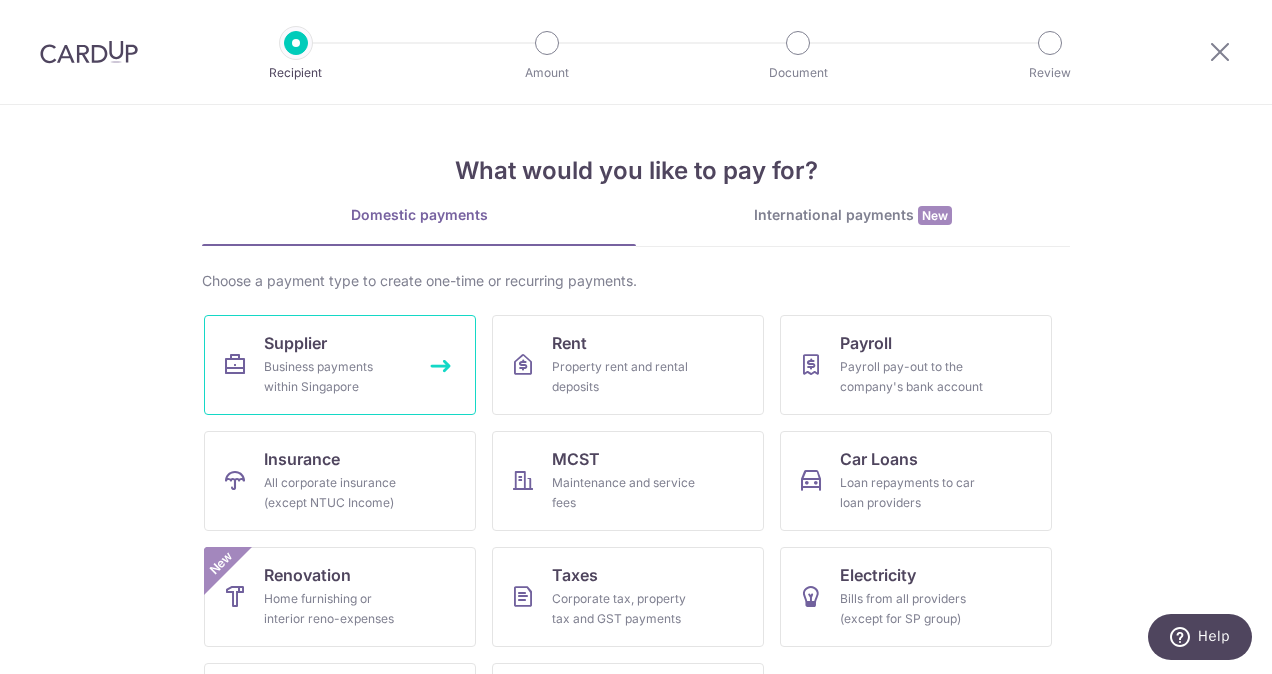 click on "Business payments within Singapore" at bounding box center (336, 377) 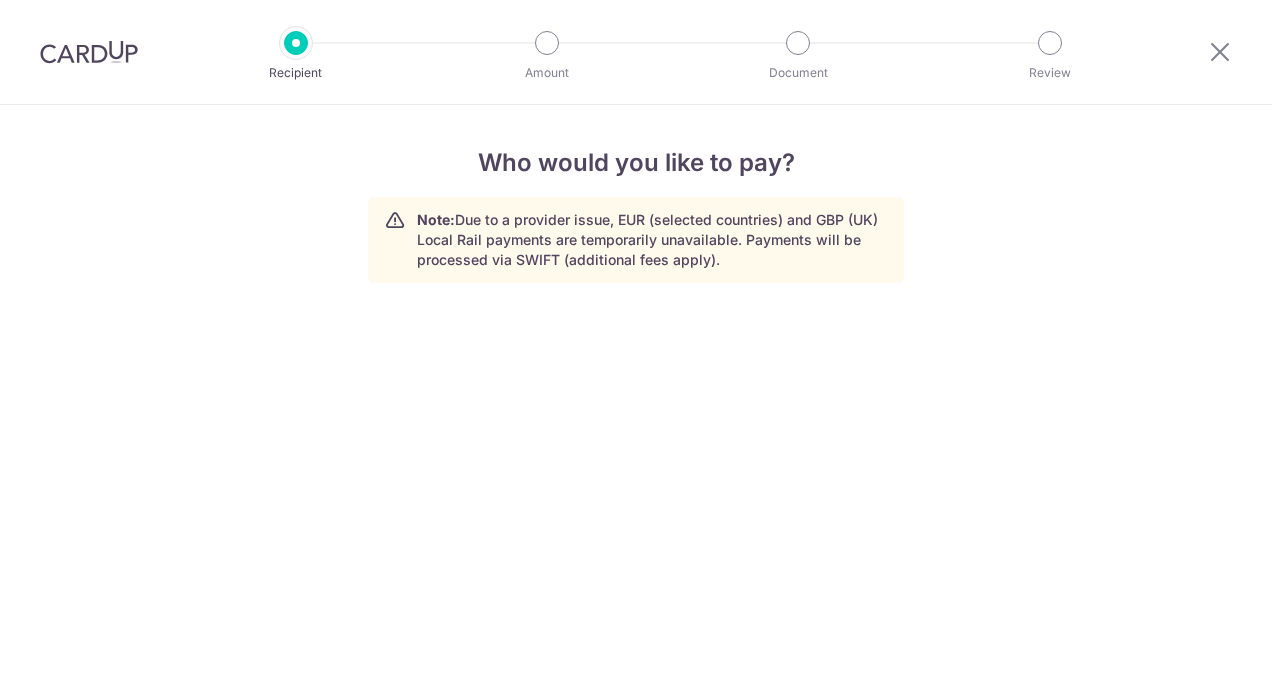 scroll, scrollTop: 0, scrollLeft: 0, axis: both 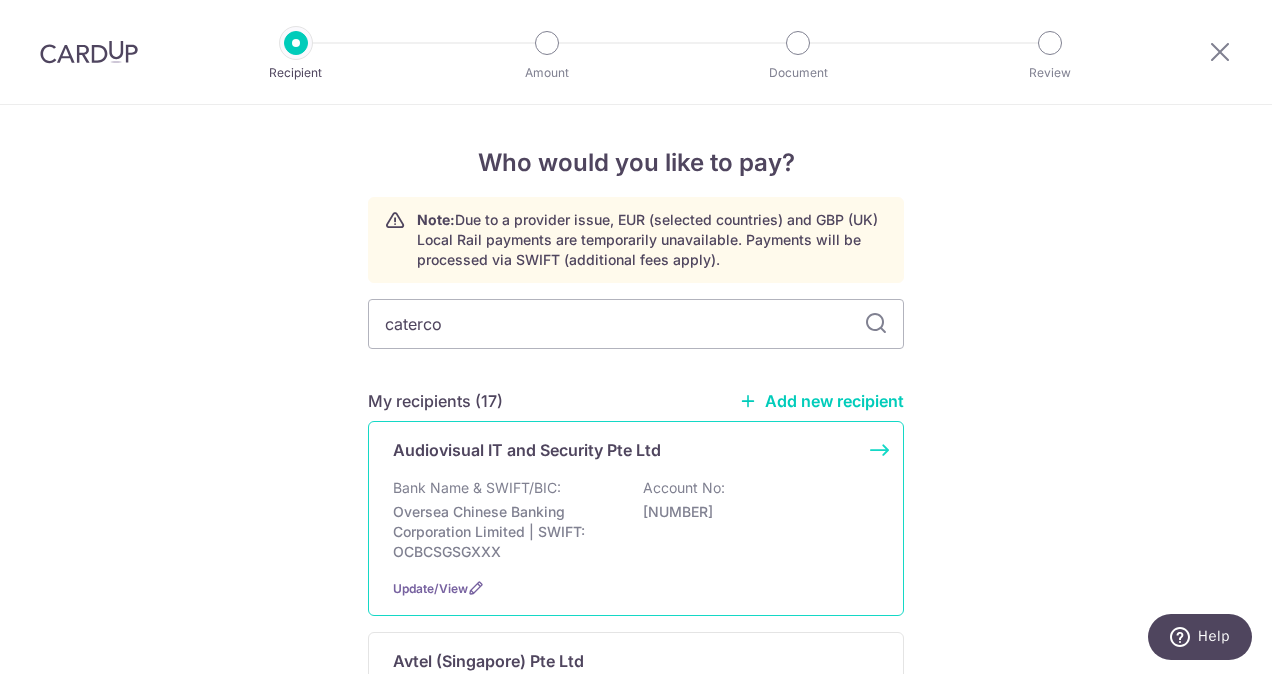 type on "caterco" 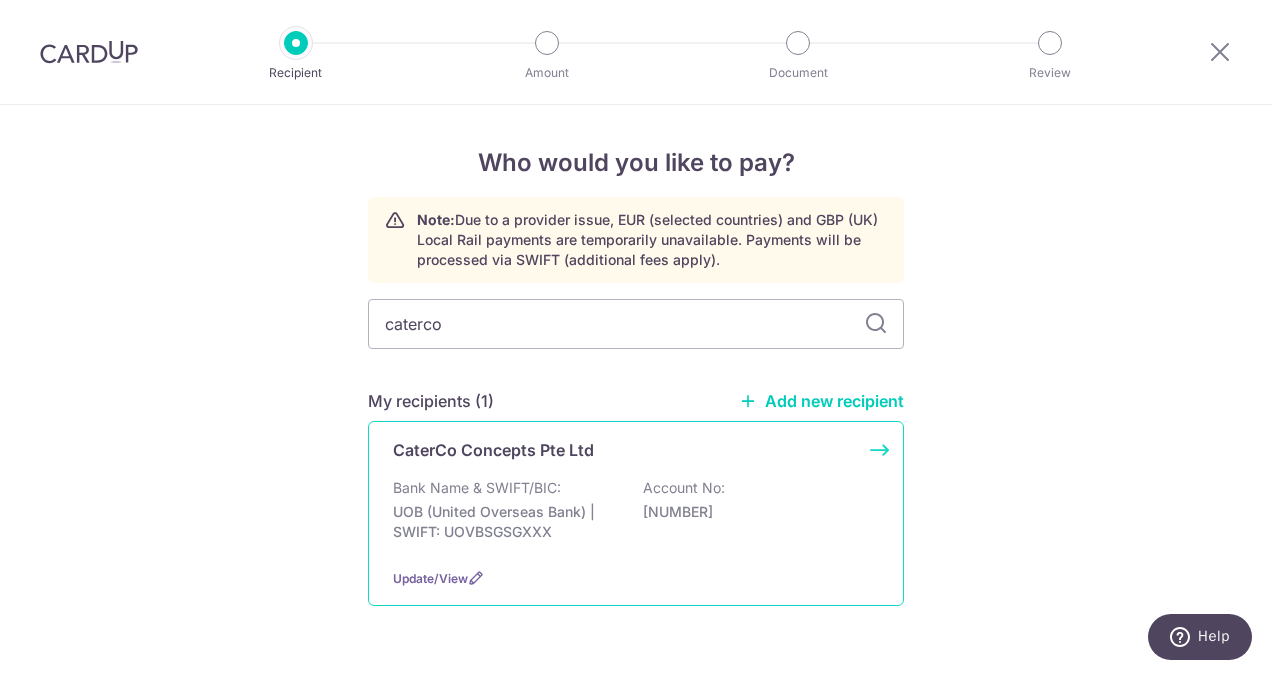 click on "UOB (United Overseas Bank) | SWIFT: UOVBSGSGXXX" at bounding box center [505, 522] 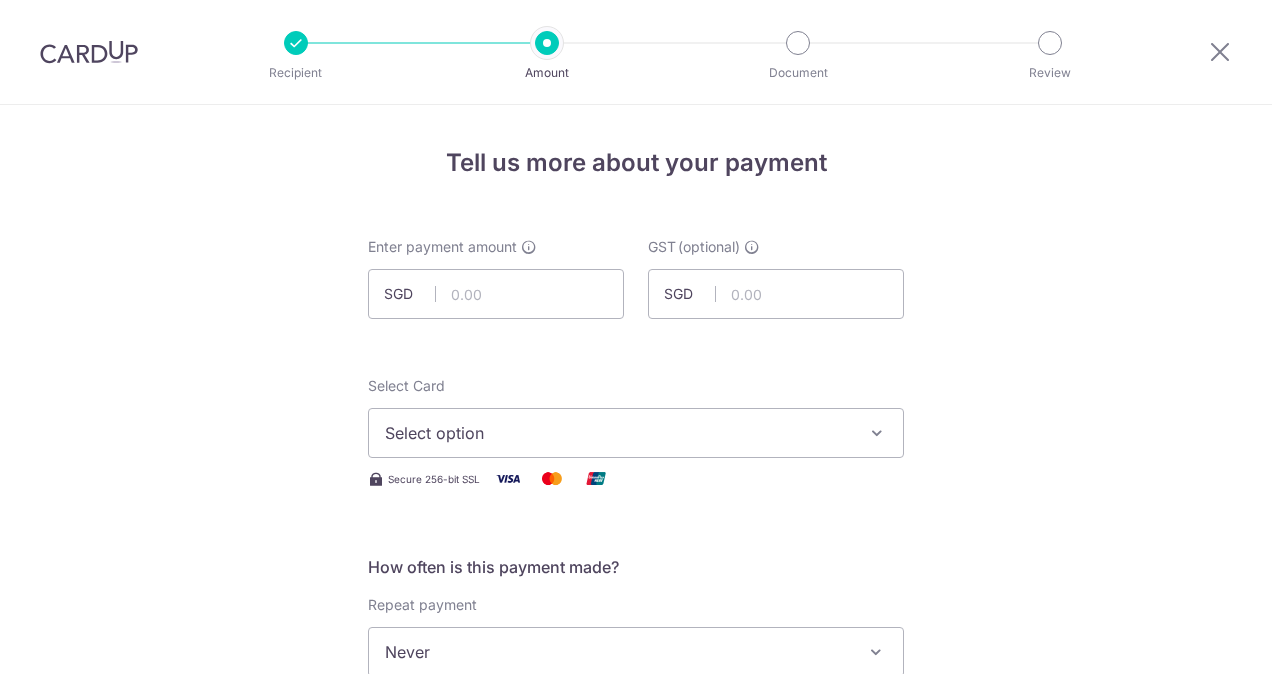 scroll, scrollTop: 0, scrollLeft: 0, axis: both 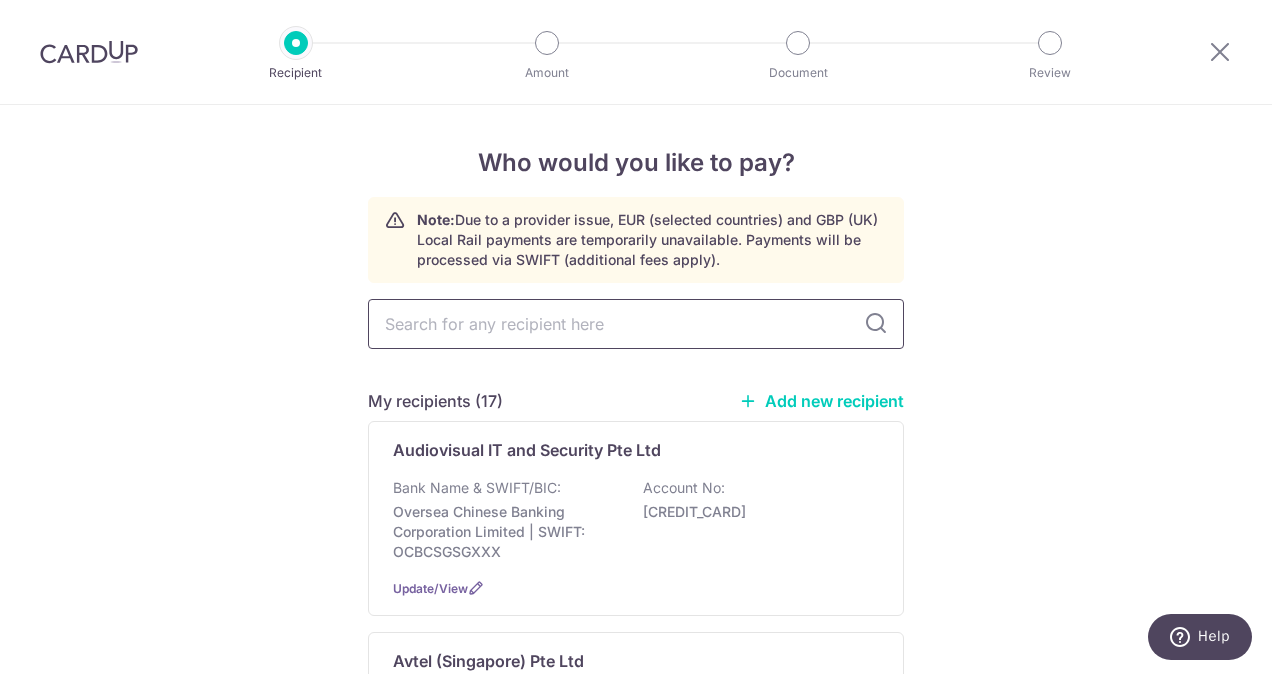click at bounding box center [636, 324] 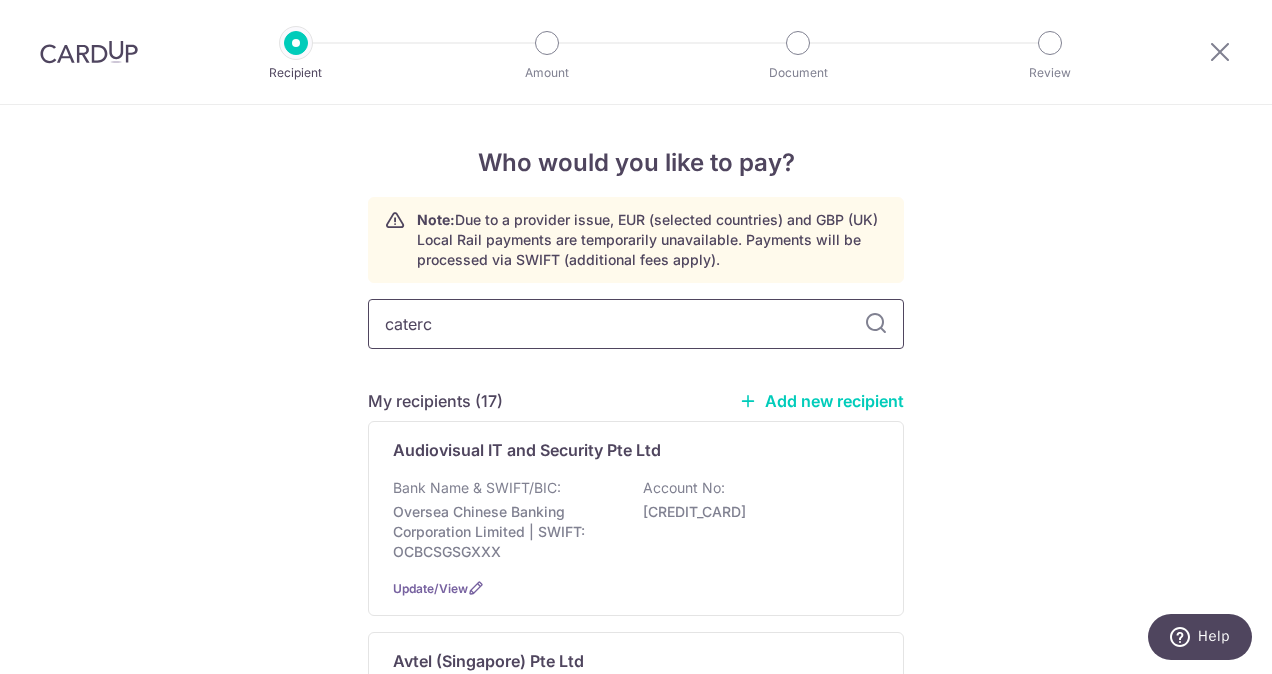 type on "caterco" 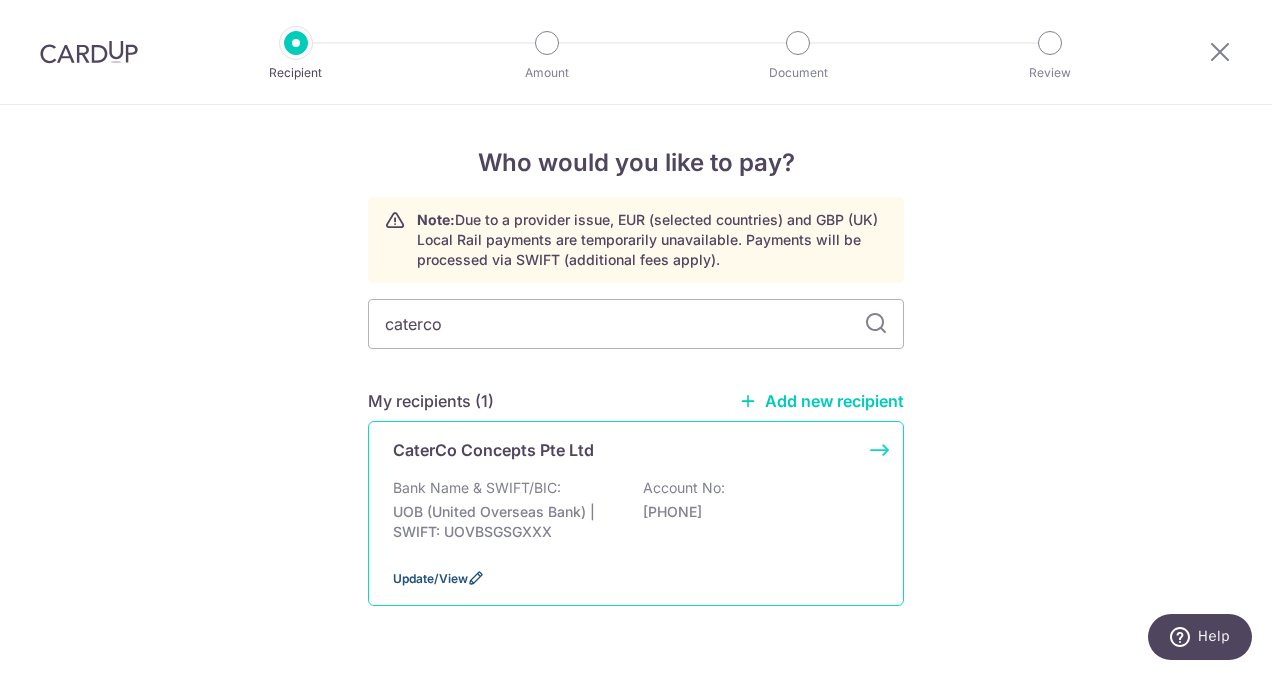 click on "Update/View" at bounding box center (430, 578) 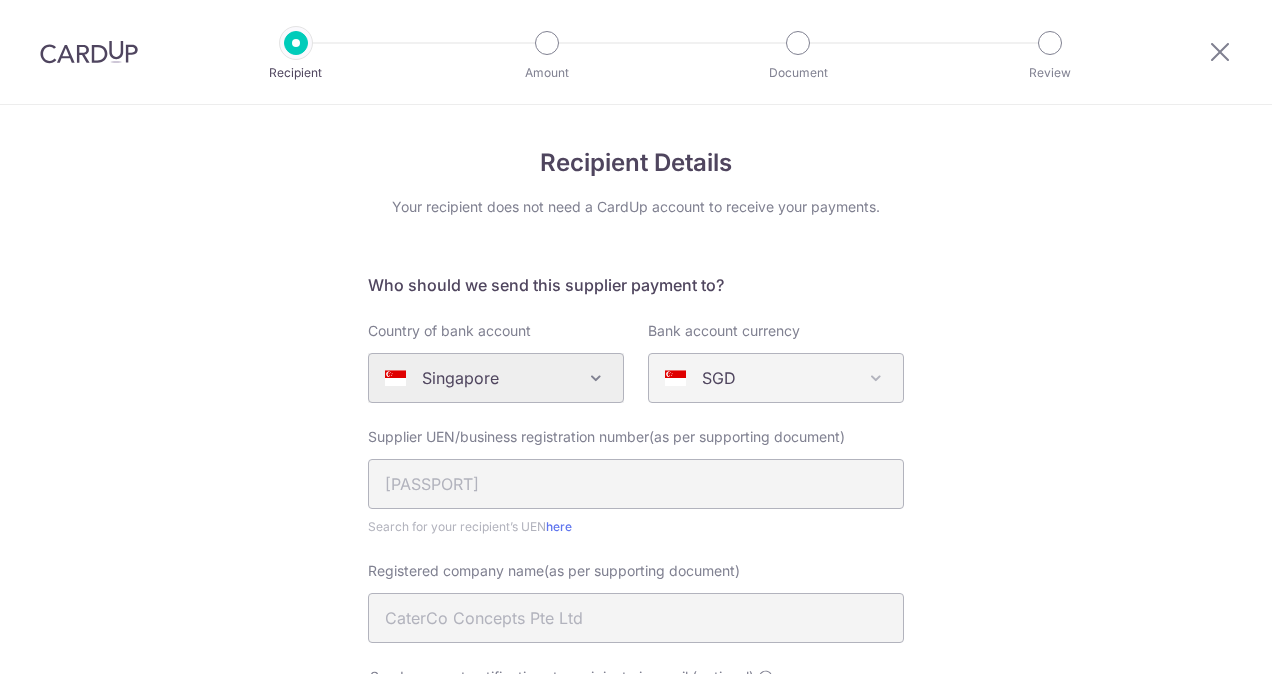 scroll, scrollTop: 0, scrollLeft: 0, axis: both 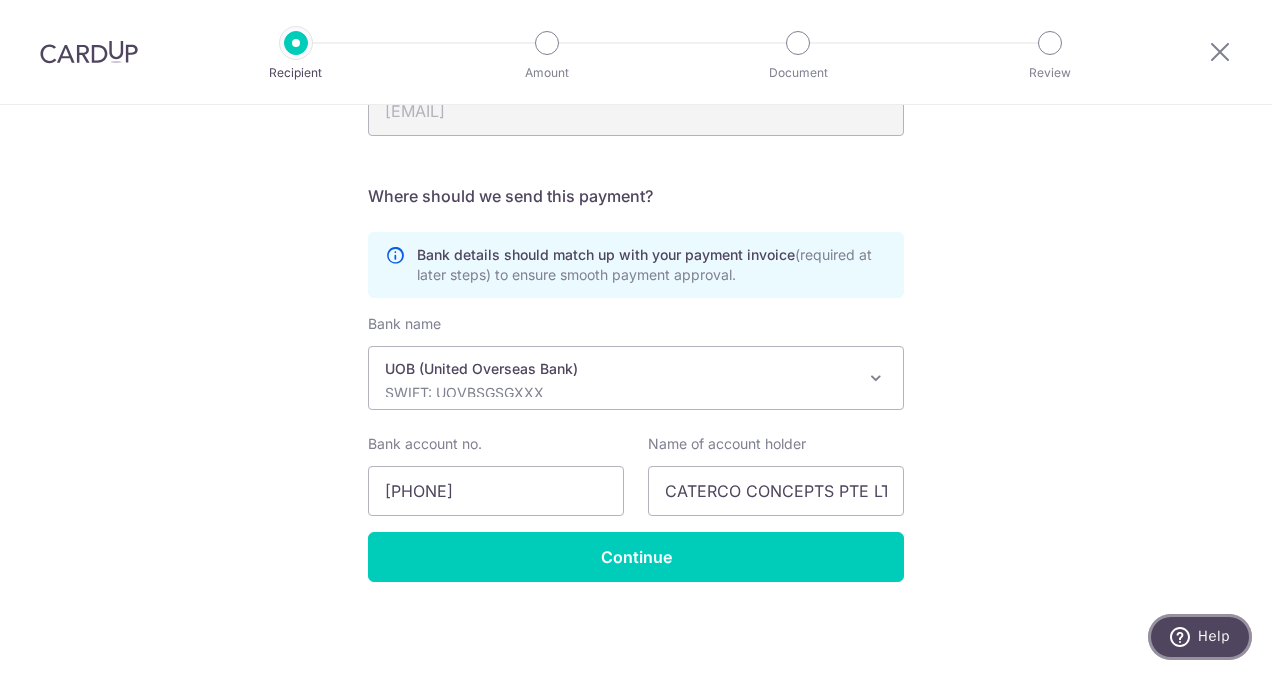 click on "Help" at bounding box center (1200, 637) 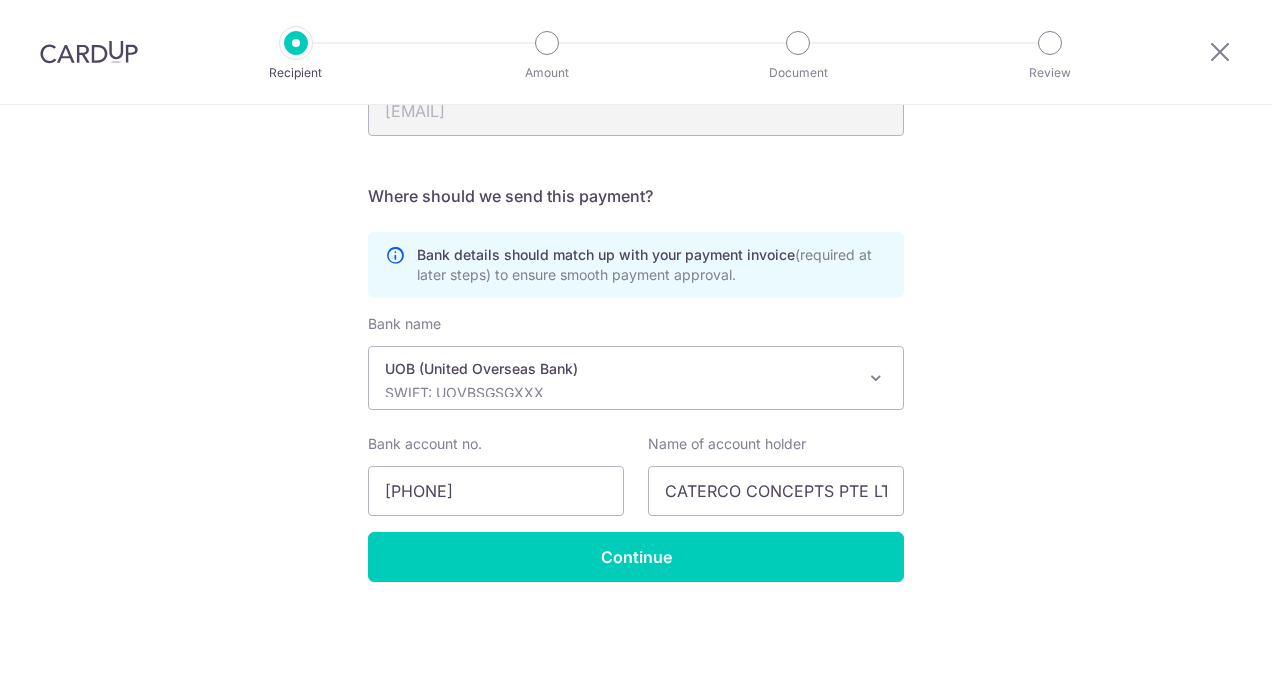 scroll, scrollTop: 0, scrollLeft: 0, axis: both 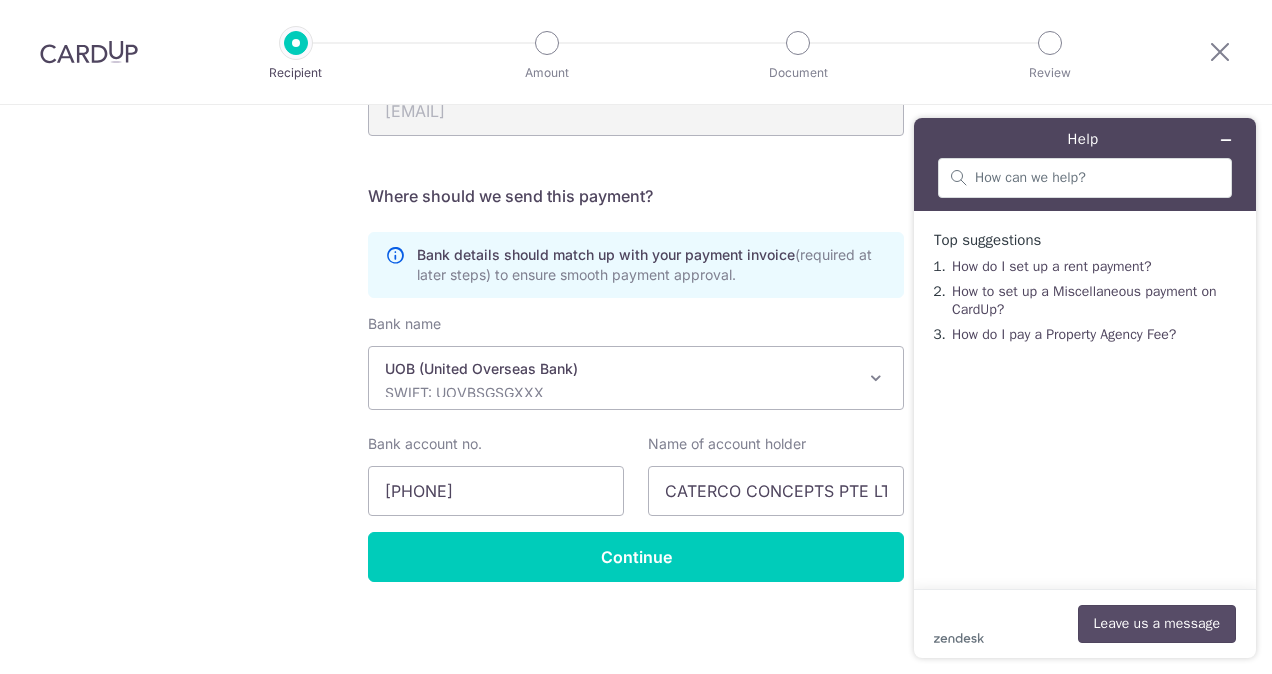 drag, startPoint x: 987, startPoint y: 124, endPoint x: 1233, endPoint y: 636, distance: 568.0317 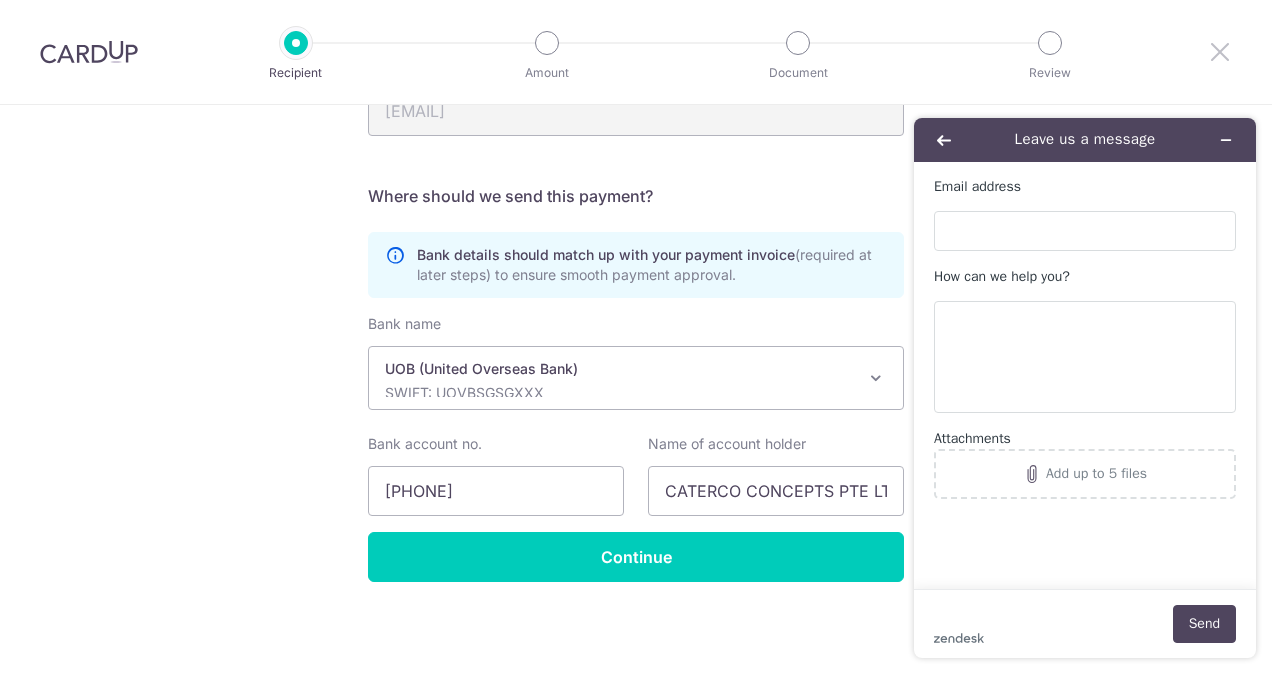 click at bounding box center [1220, 51] 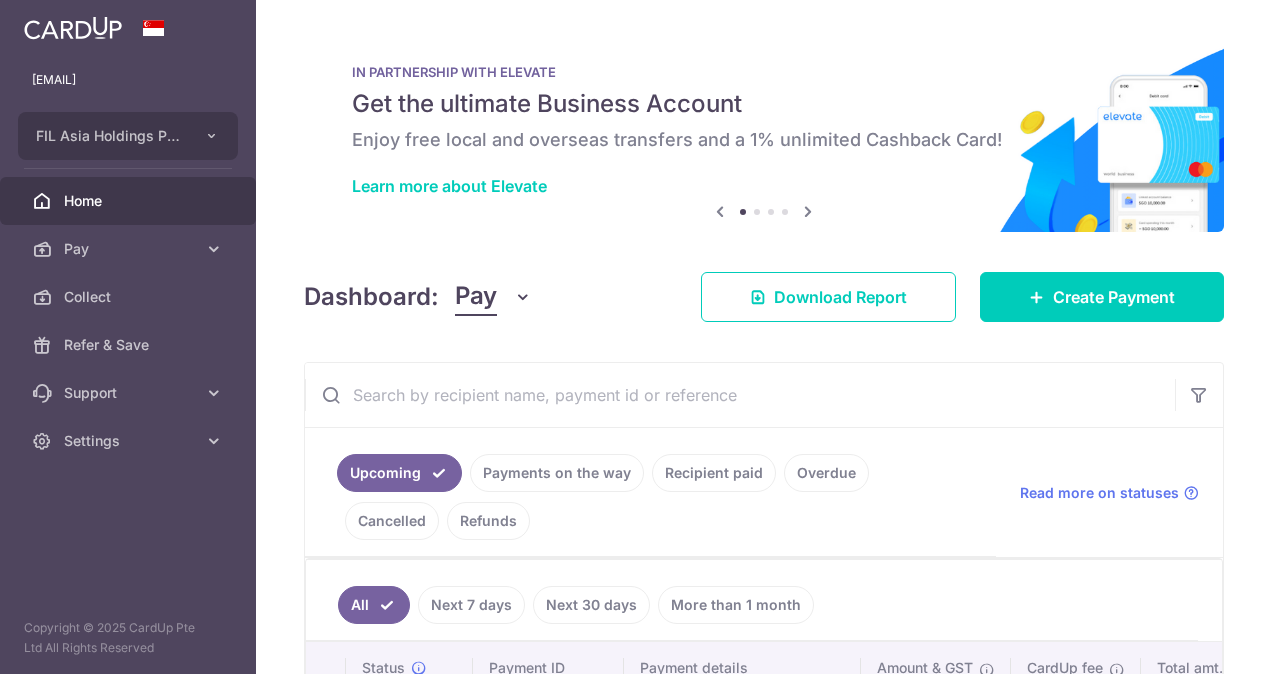 scroll, scrollTop: 0, scrollLeft: 0, axis: both 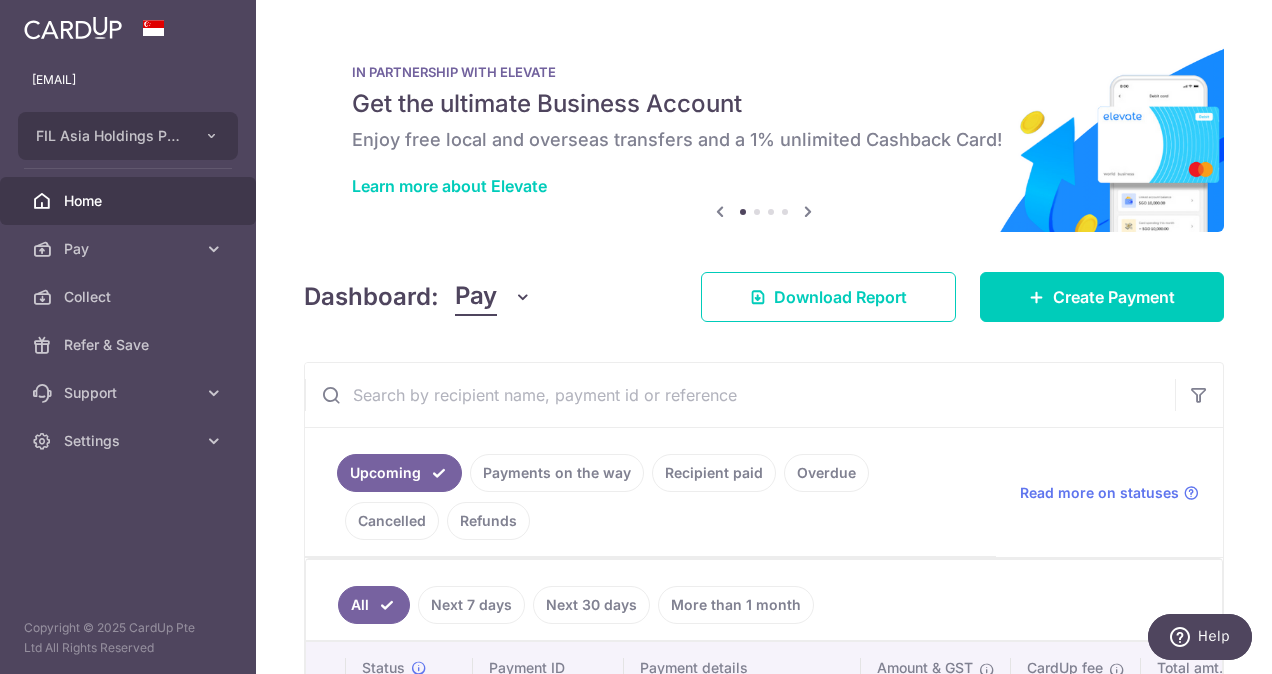 click on "Next 30 days" at bounding box center [591, 605] 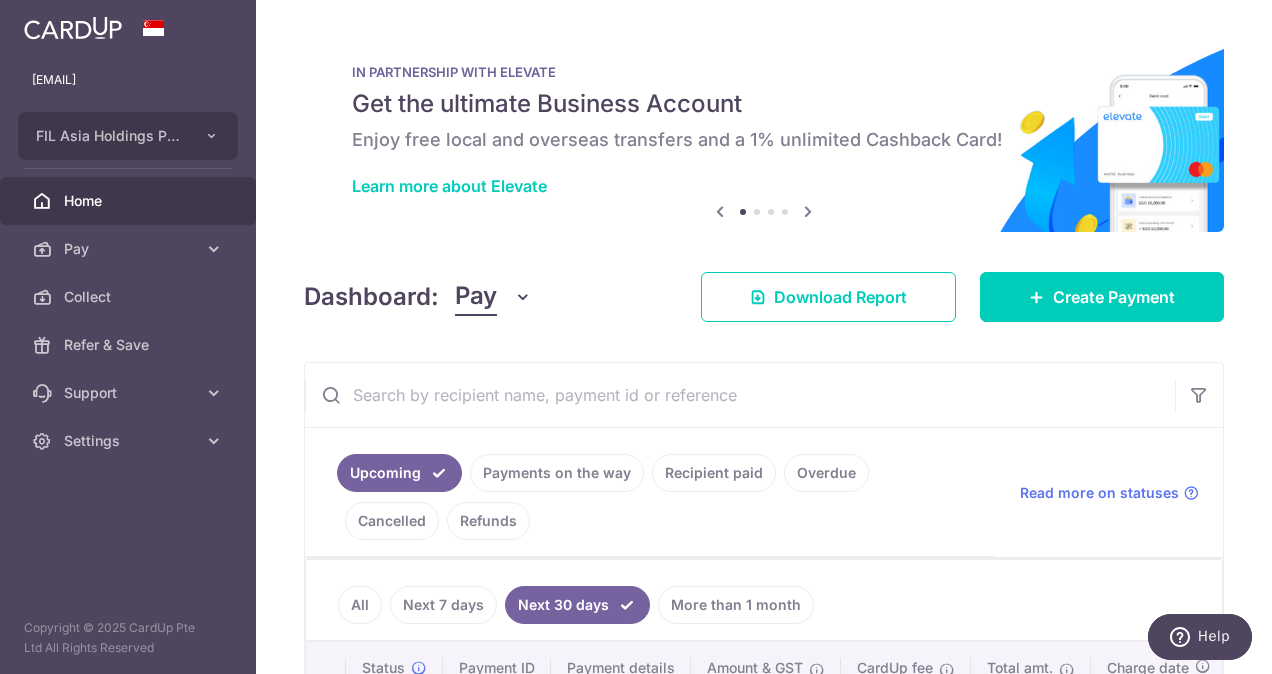 click on "Upcoming
Payments on the way
Recipient paid
Overdue
Cancelled
Refunds
Read more on statuses" at bounding box center [764, 493] 